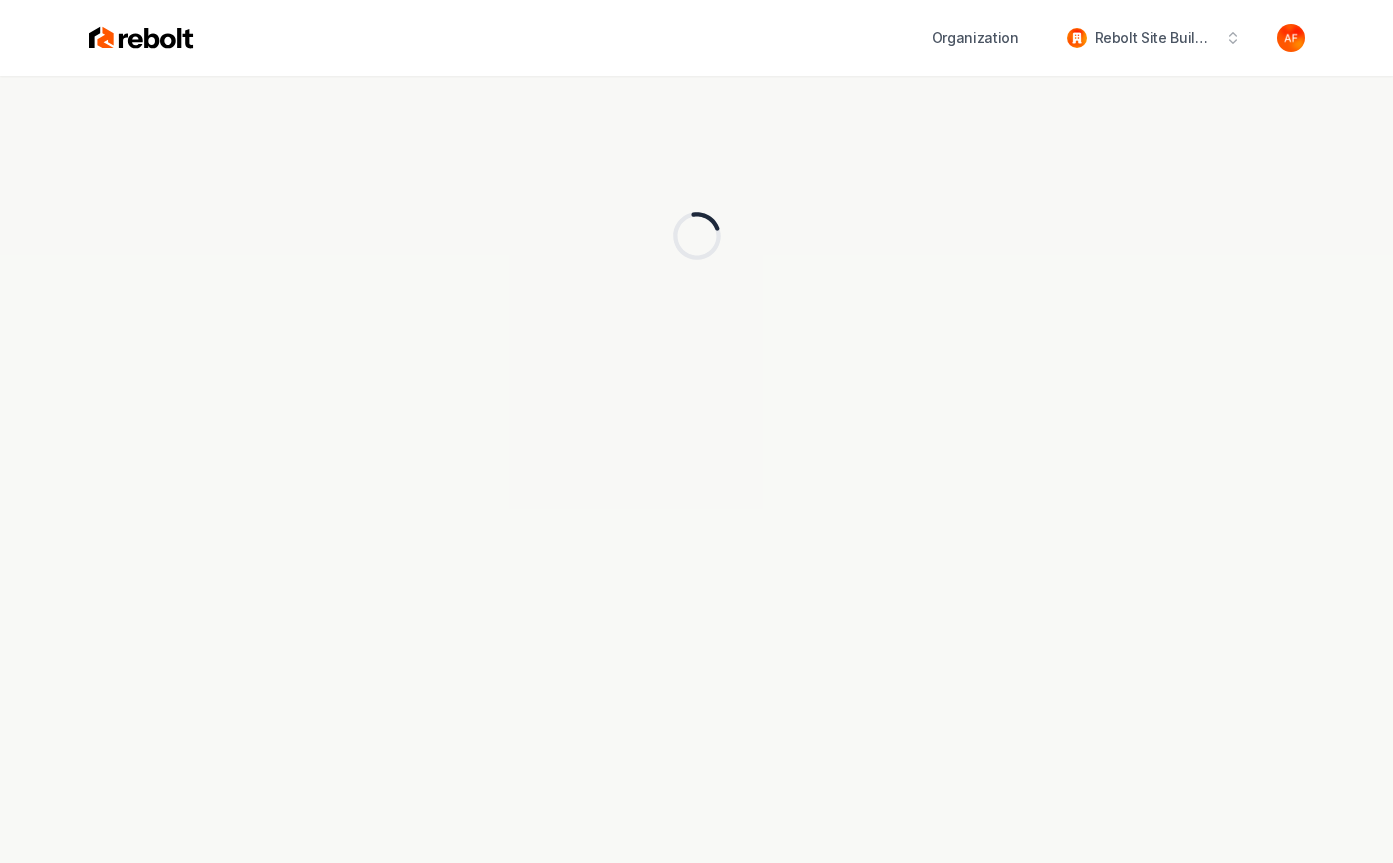 scroll, scrollTop: 0, scrollLeft: 0, axis: both 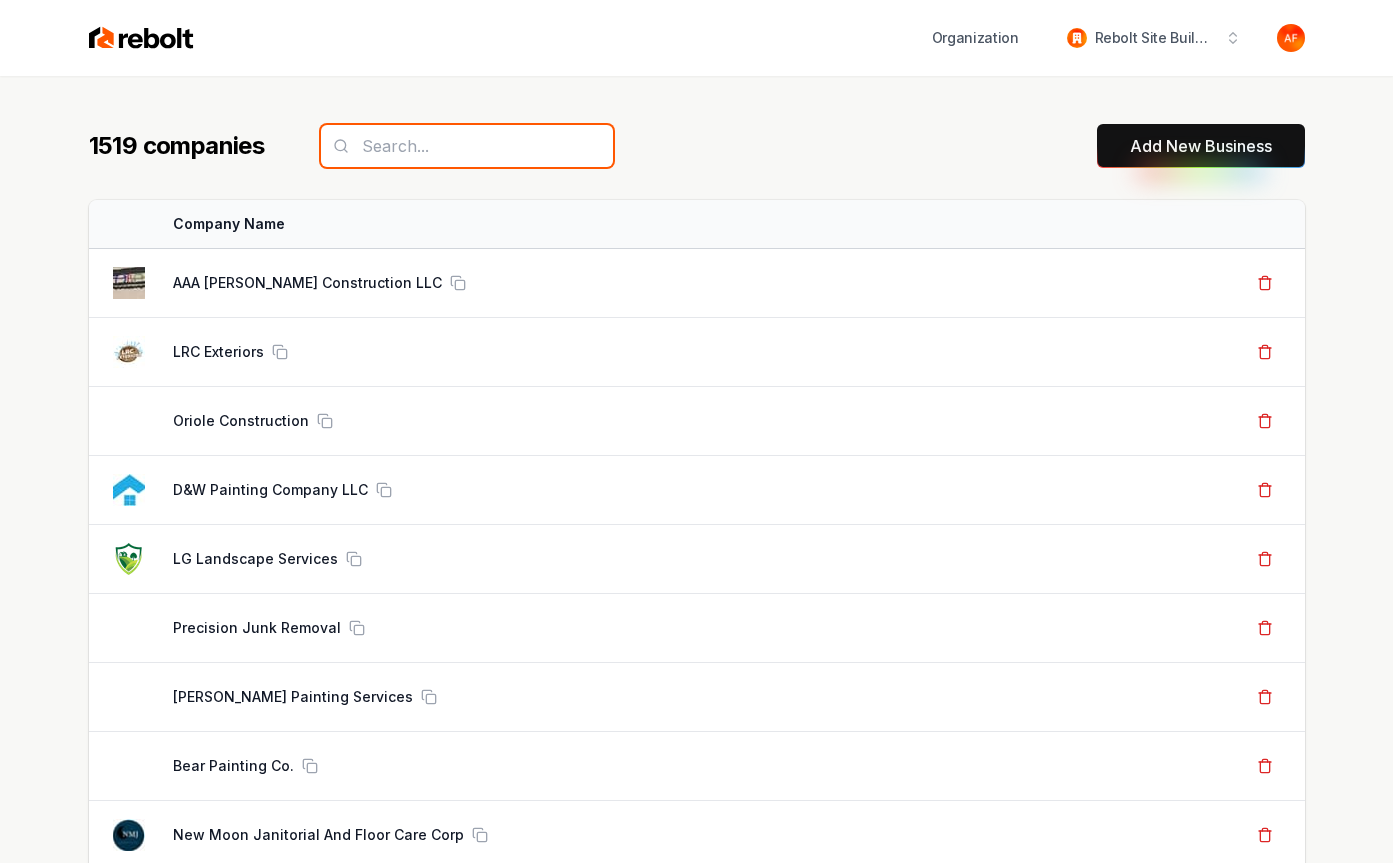 click at bounding box center (467, 146) 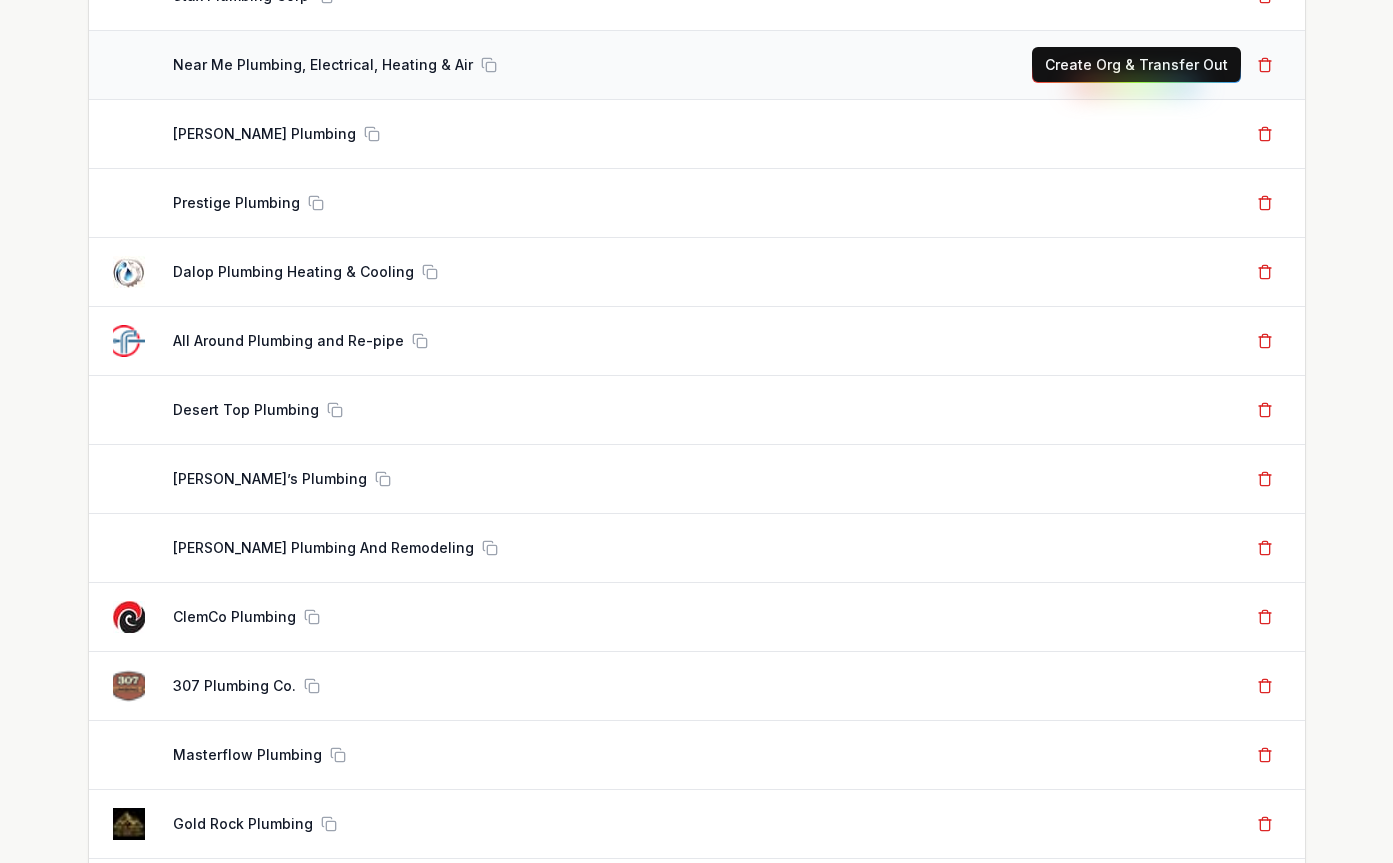 scroll, scrollTop: 0, scrollLeft: 0, axis: both 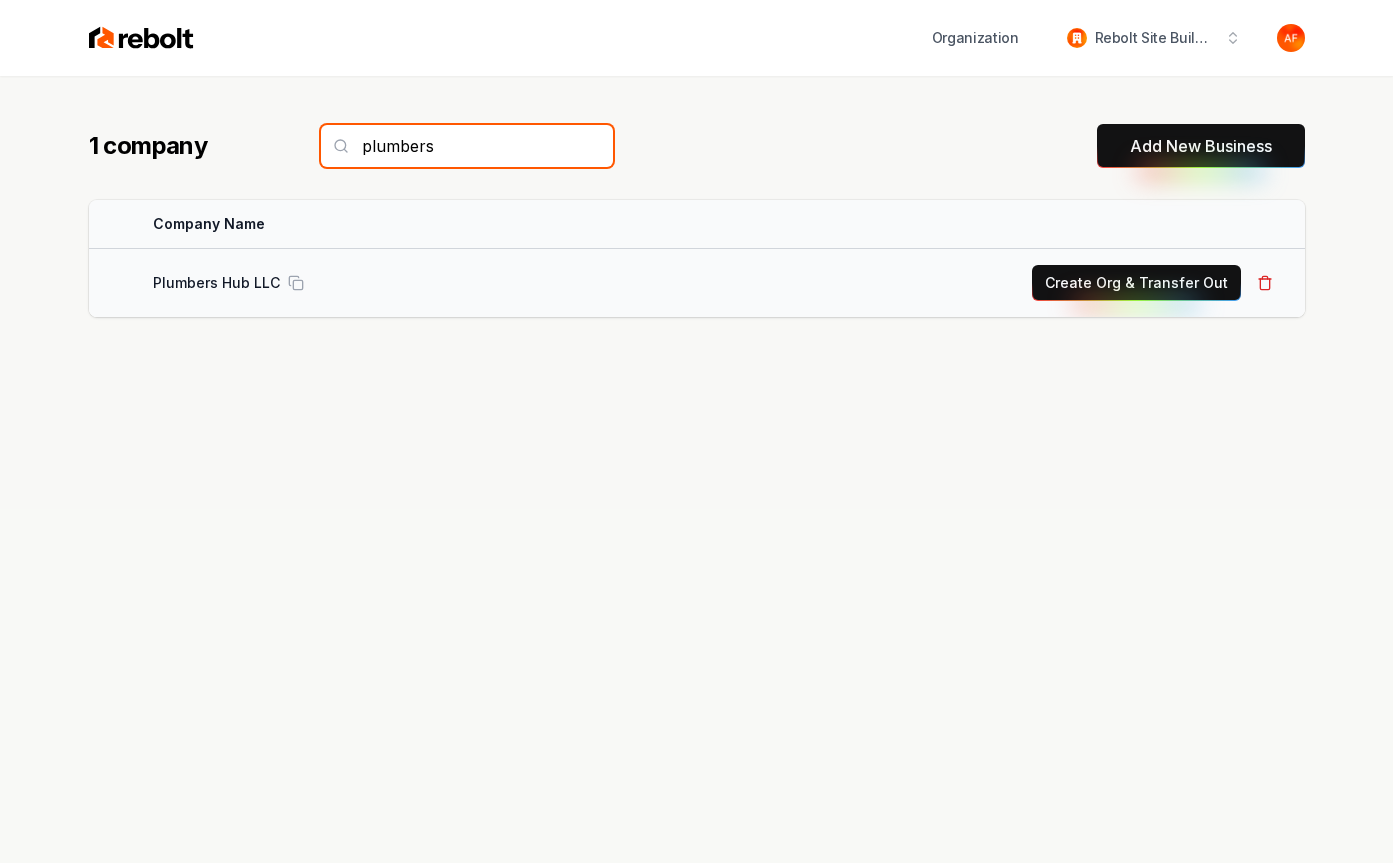 type on "plumbers" 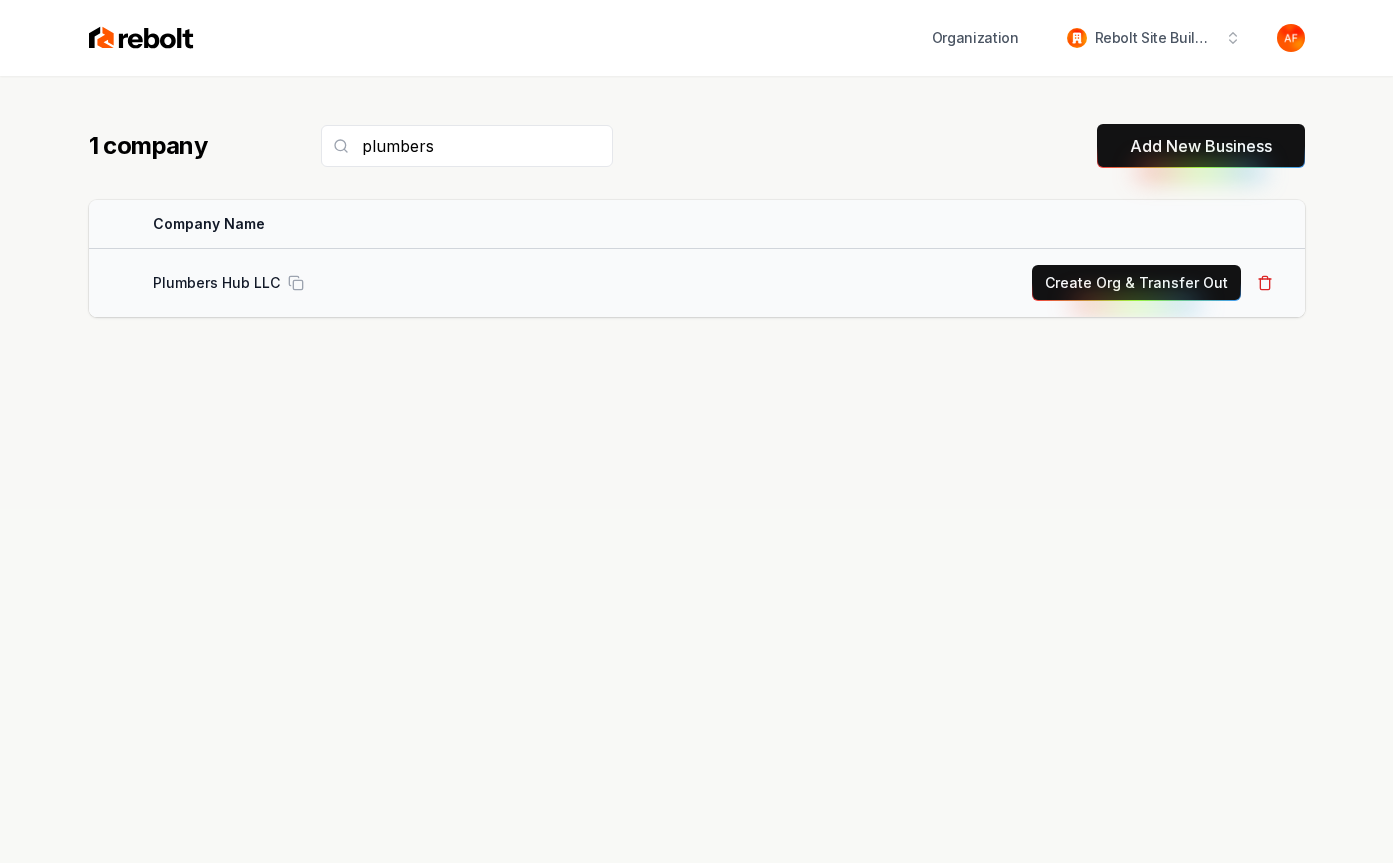 click on "Create Org & Transfer Out" at bounding box center (1136, 283) 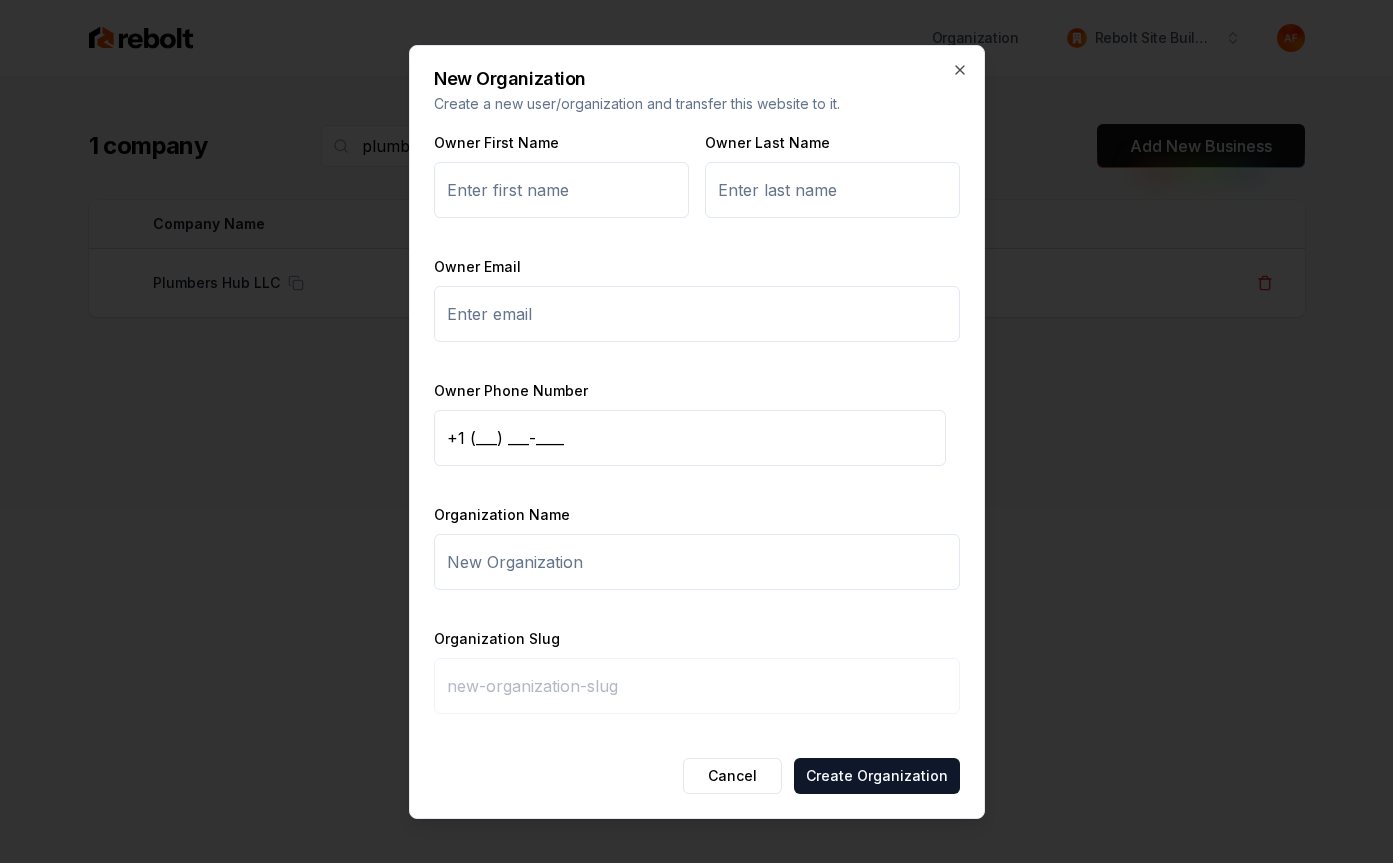 click on "Owner First Name" at bounding box center (561, 190) 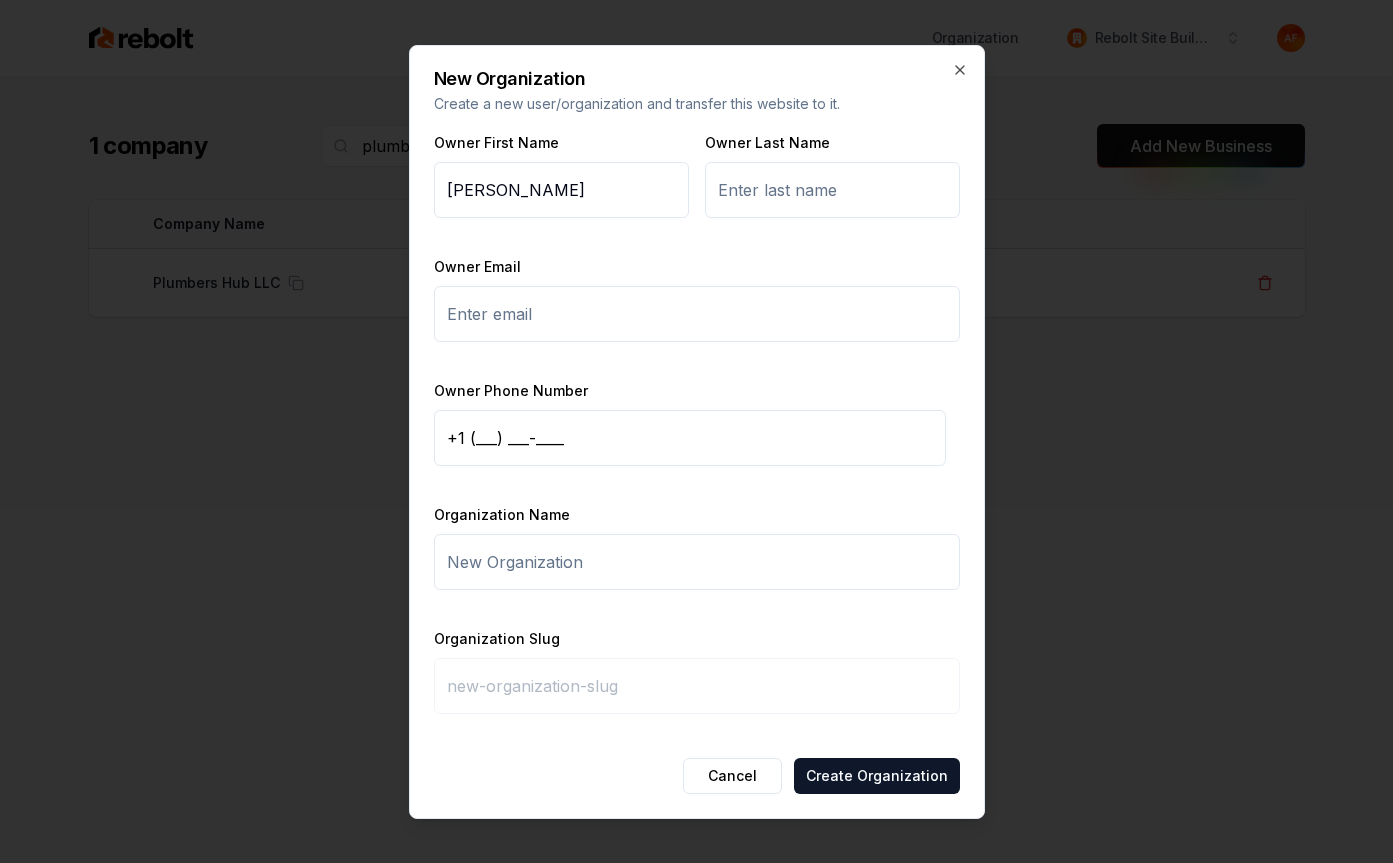 type on "Rick" 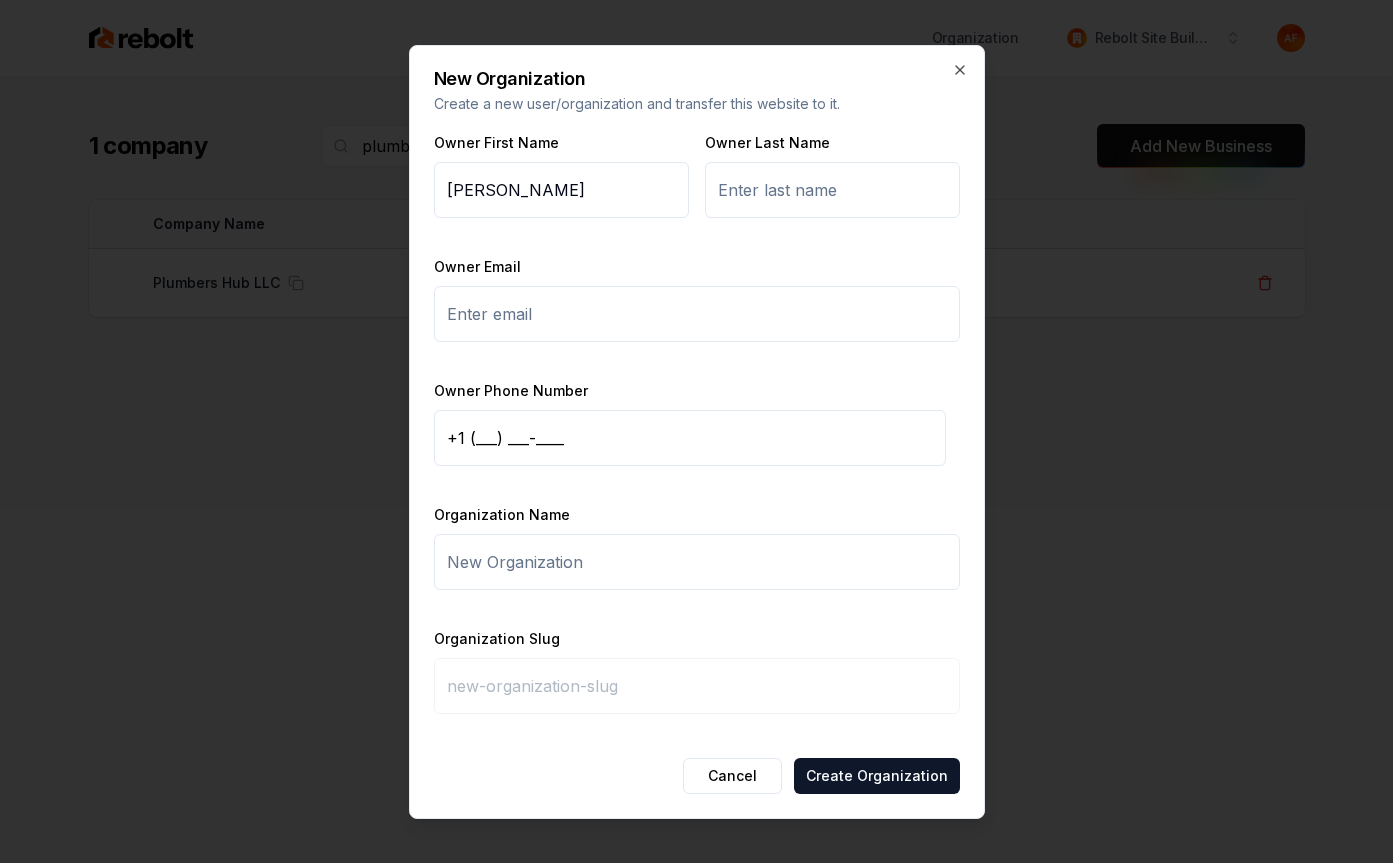 click on "Owner Last Name" at bounding box center [832, 190] 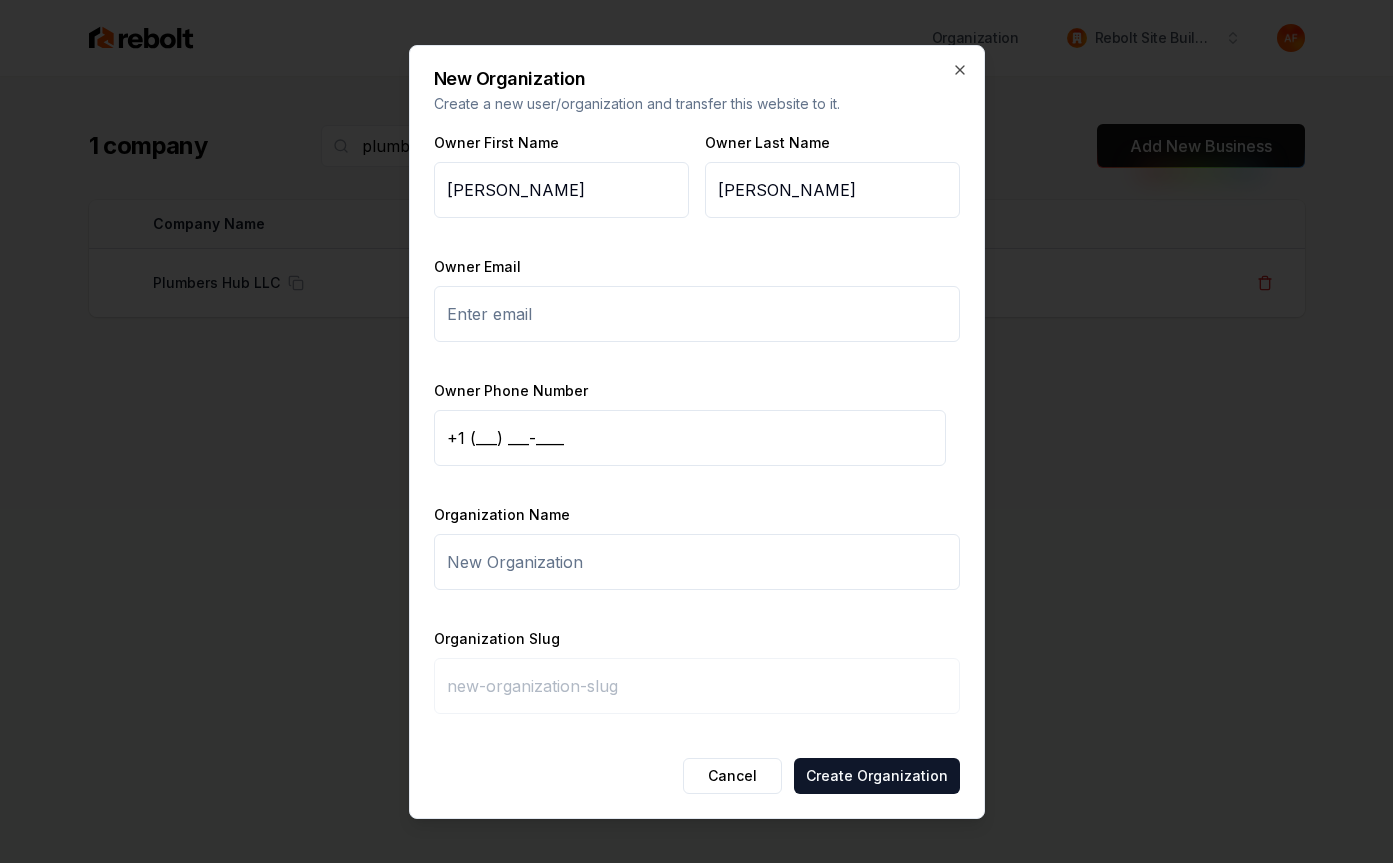type on "Mendoza" 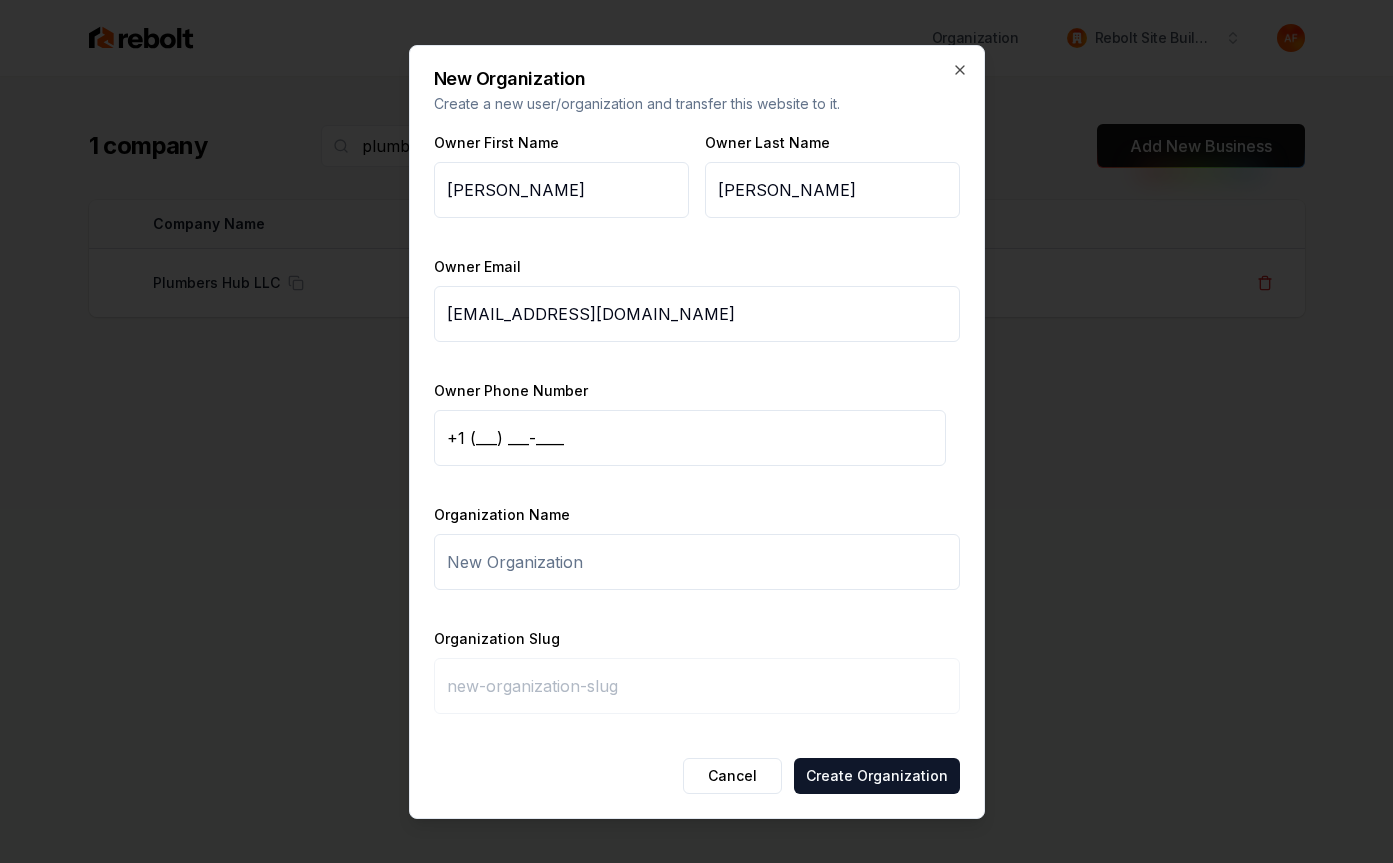 type on "plumbershub2020@gmail.com" 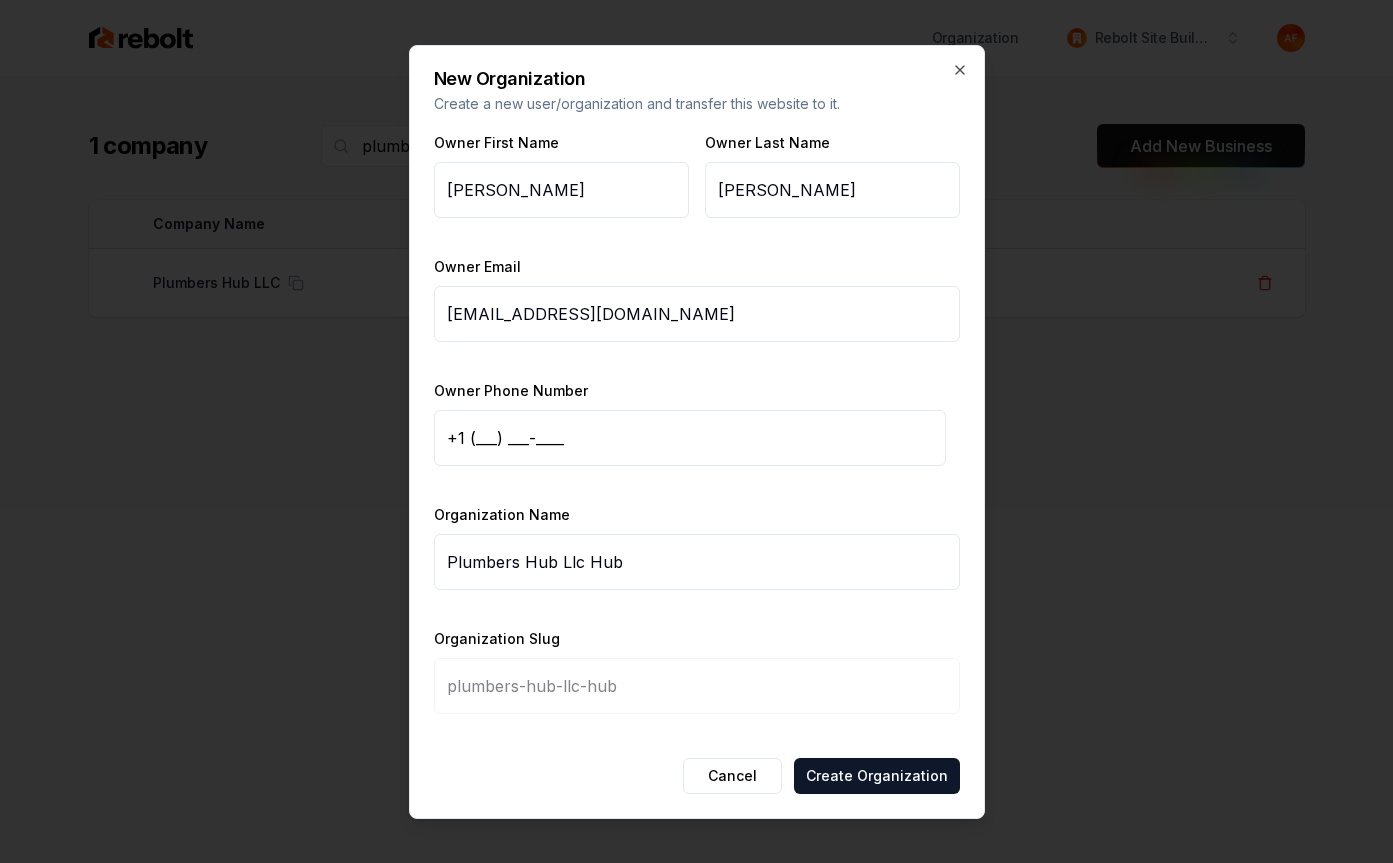 type on "Plumbers Hub Llc Hu" 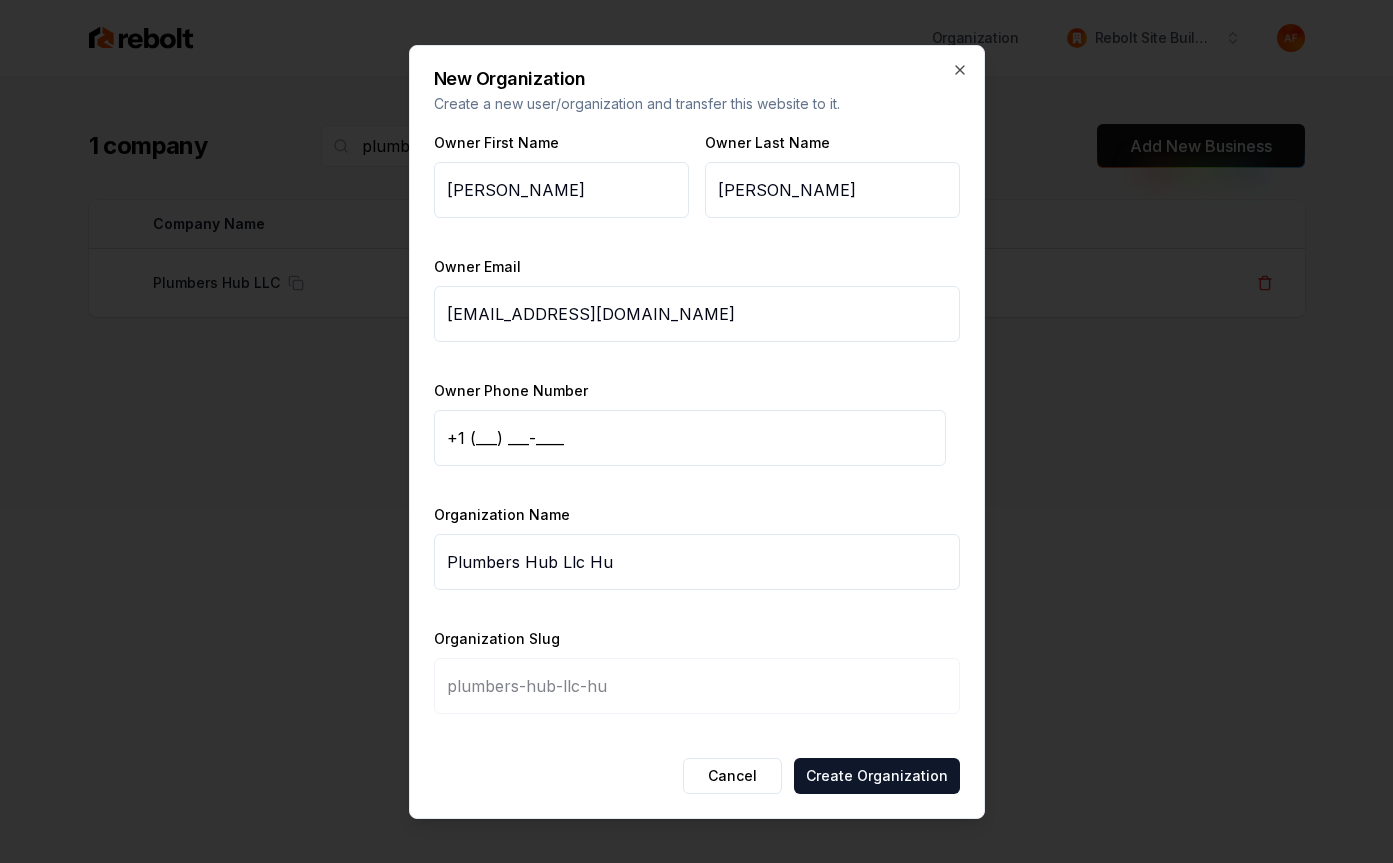type on "Plumbers Hub Llc H" 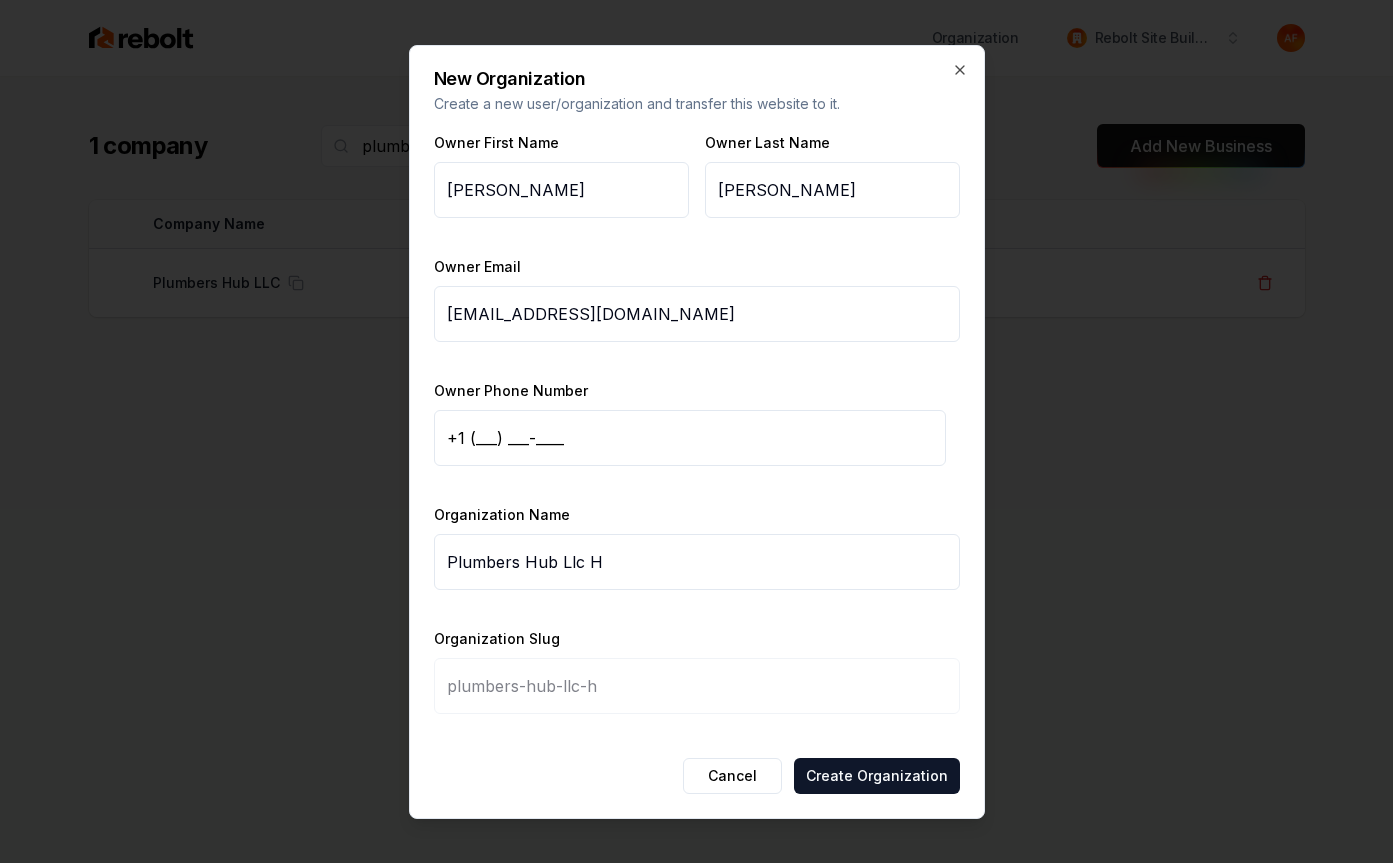 type on "Plumbers Hub Llc" 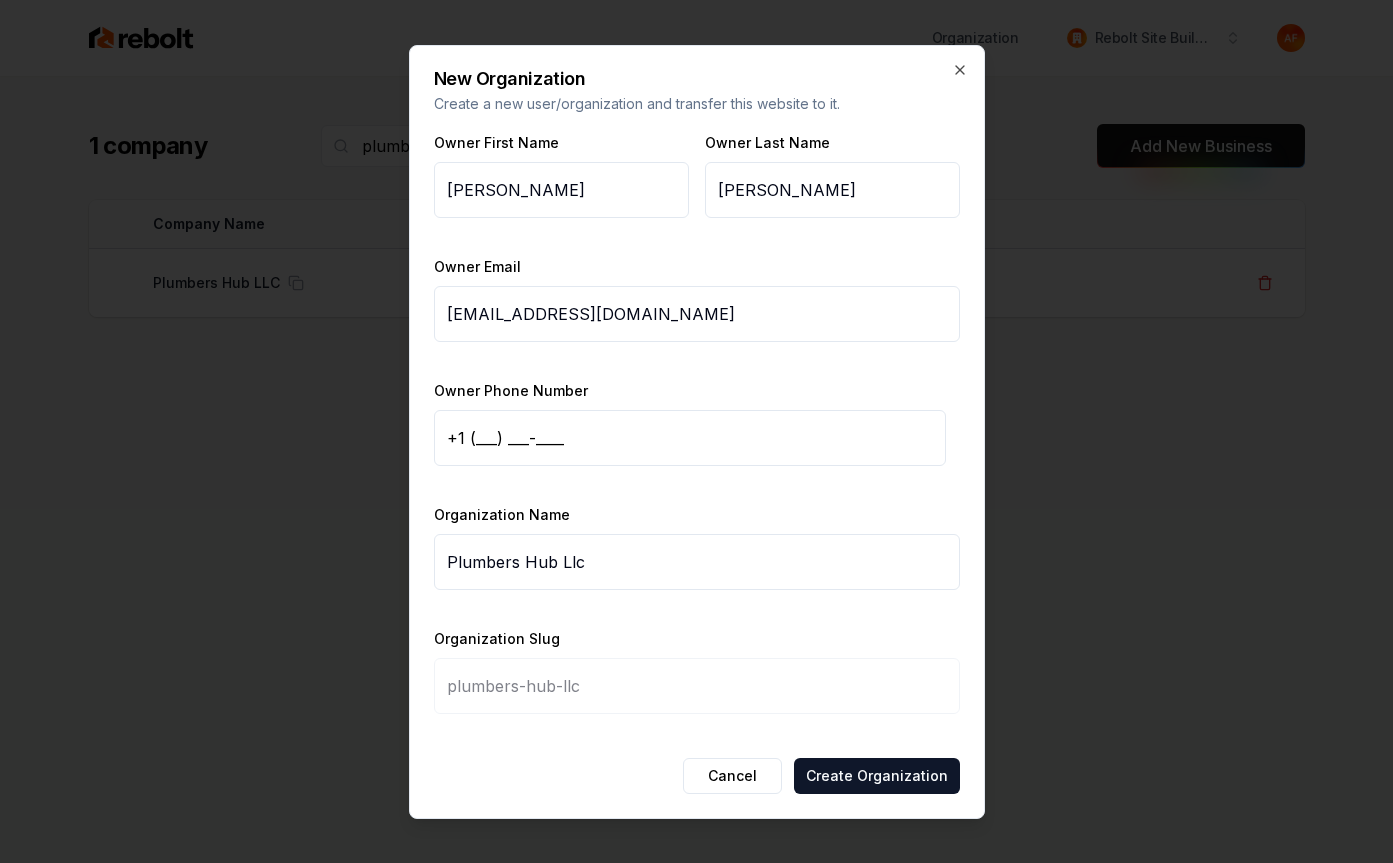 type on "Plumbers Hub Llc" 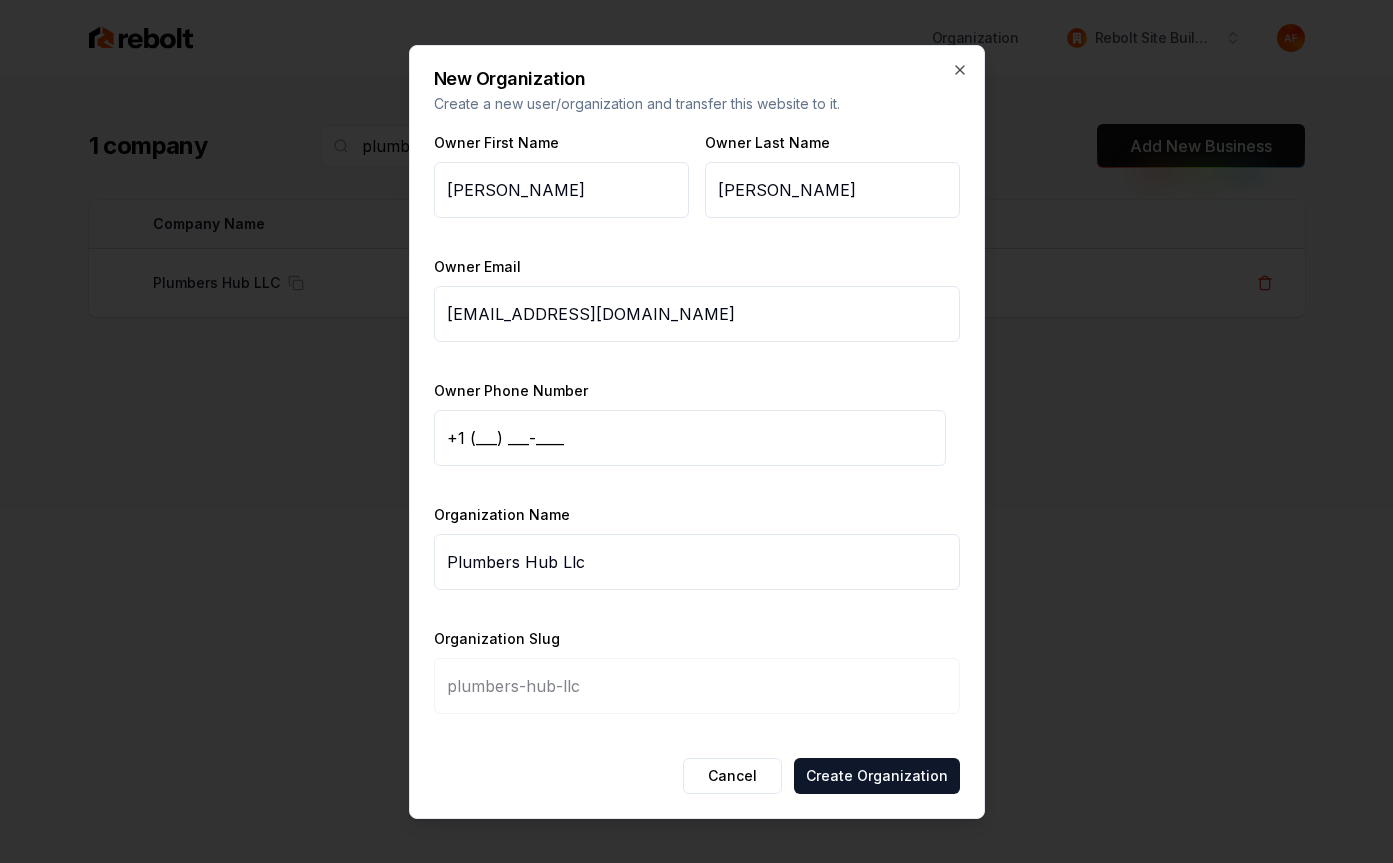 click on "+1 (___) ___-____" at bounding box center (690, 438) 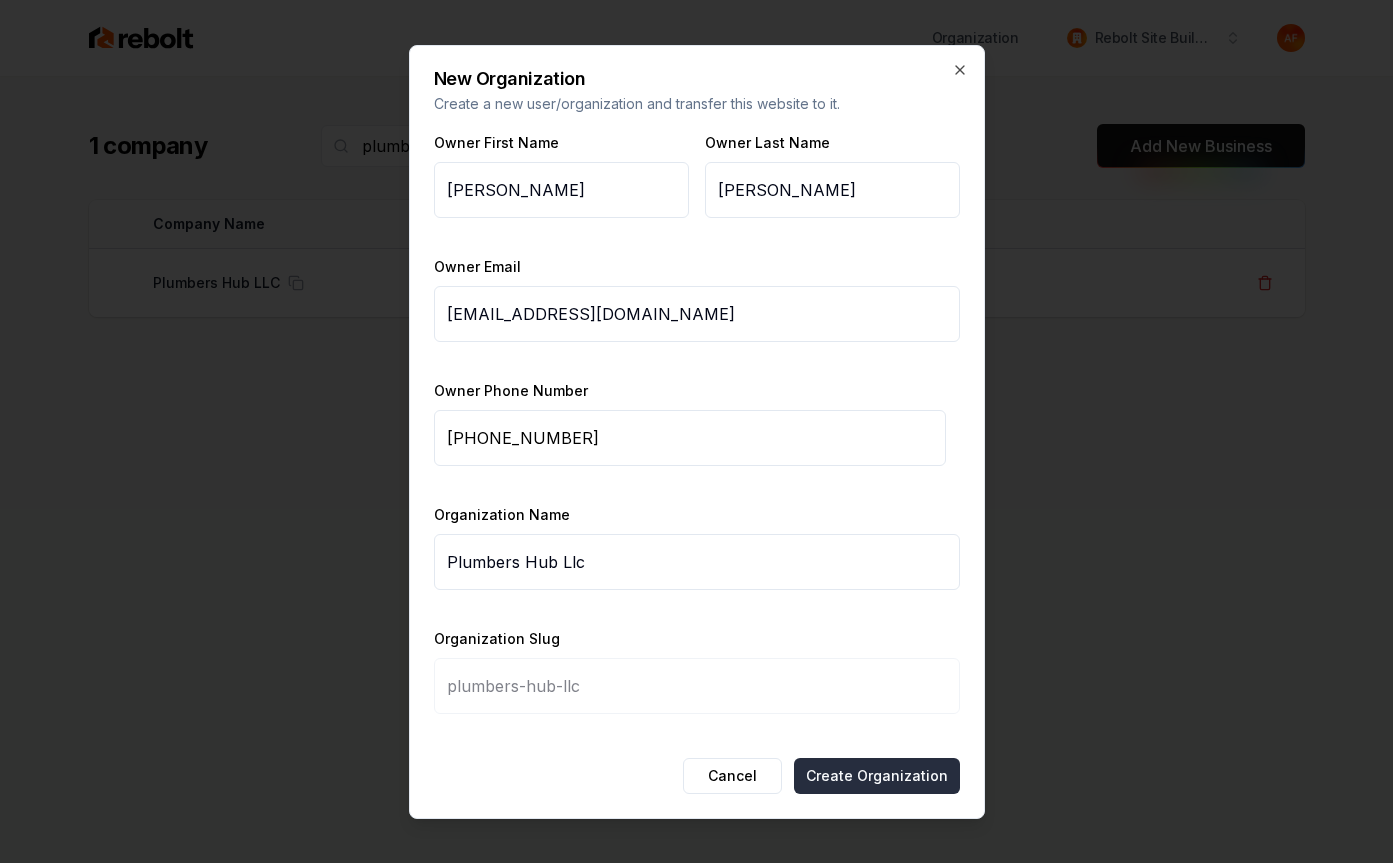 type on "+1 (626) 626-3693" 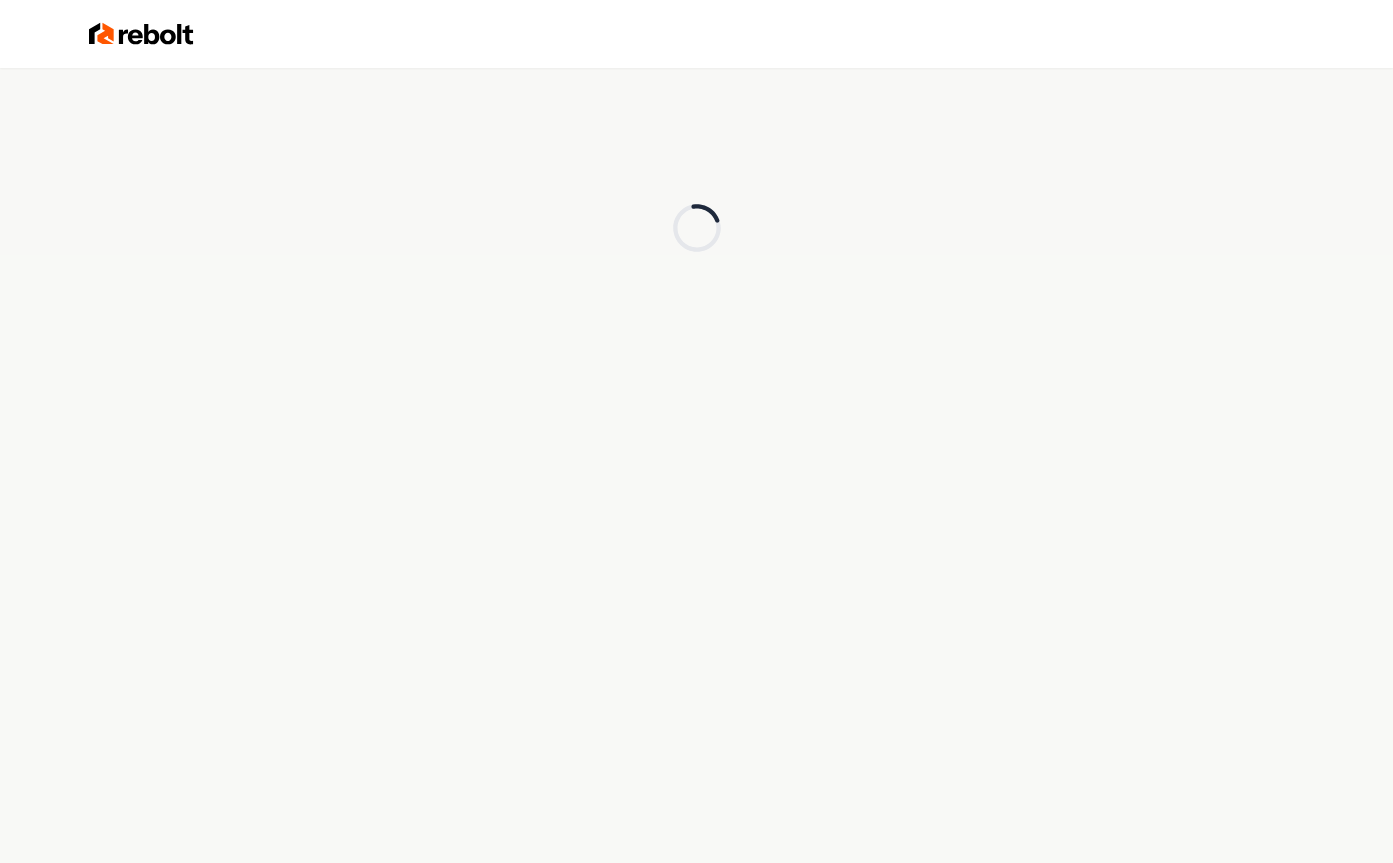 scroll, scrollTop: 0, scrollLeft: 0, axis: both 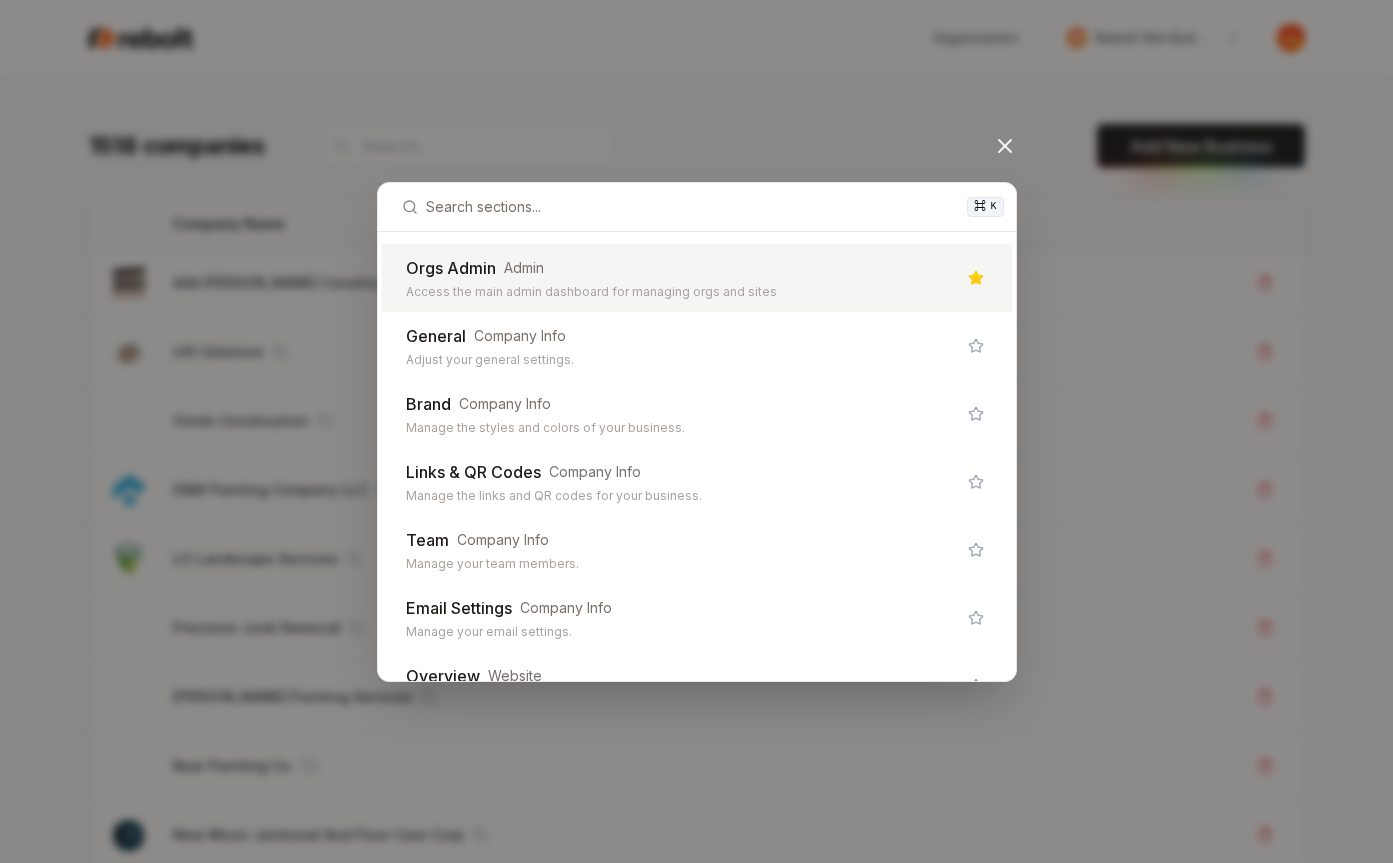 click on "Orgs Admin  Admin" at bounding box center (681, 268) 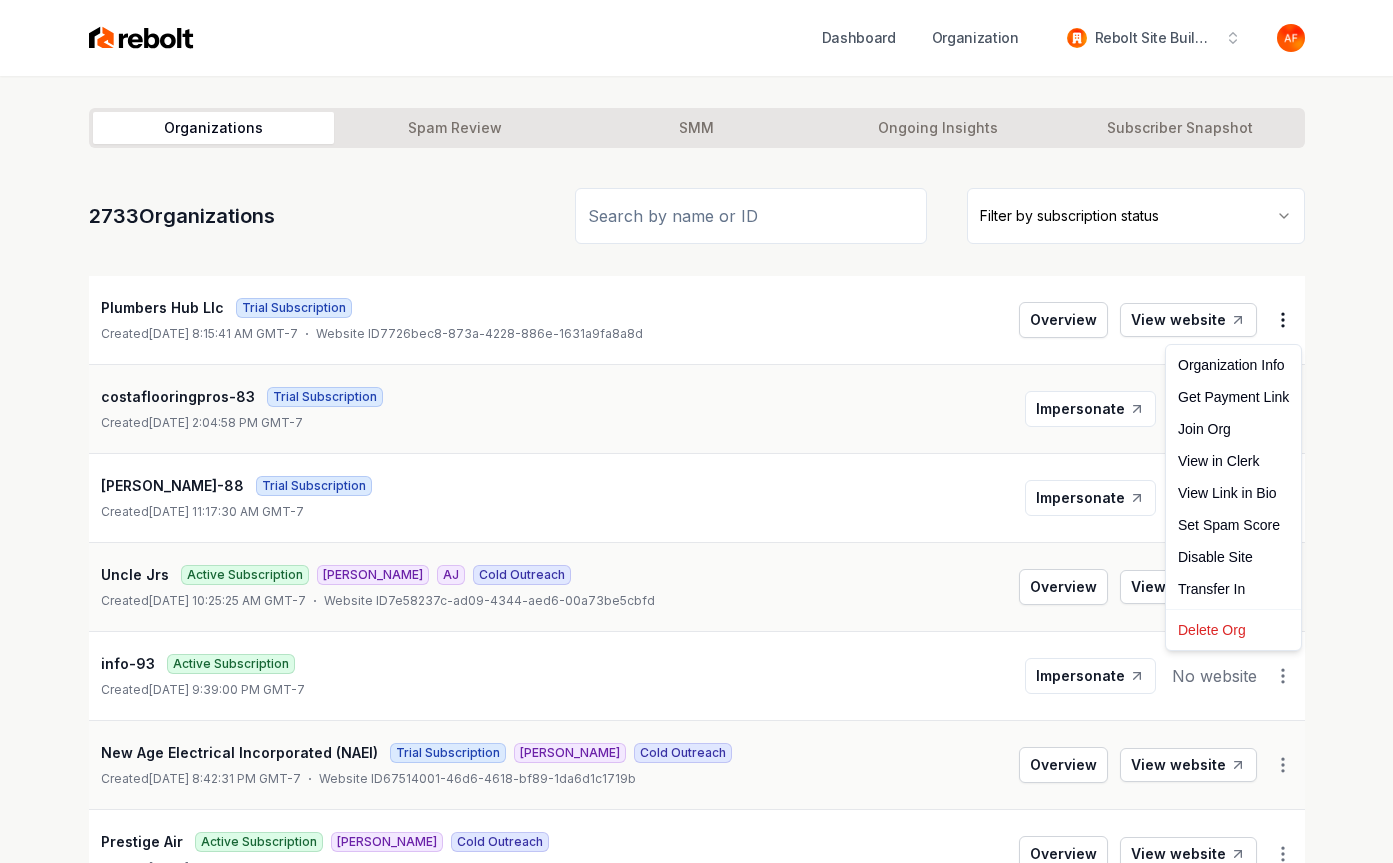 click on "Dashboard Organization Rebolt Site Builder Organizations Spam Review SMM Ongoing Insights Subscriber Snapshot 2733  Organizations Filter by subscription status Plumbers Hub Llc Trial Subscription Created  July 5, 2025, 8:15:41 AM GMT-7   Website ID  7726bec8-873a-4228-886e-1631a9fa8a8d Overview View website costaflooringpros-83 Trial Subscription Created  July 4, 2025, 2:04:58 PM GMT-7 Impersonate No website michael-88 Trial Subscription Created  July 4, 2025, 11:17:30 AM GMT-7 Impersonate No website Uncle Jrs Active Subscription James AJ Cold Outreach Created  July 4, 2025, 10:25:25 AM GMT-7   Website ID  7e58237c-ad09-4344-aed6-00a73be5cbfd Overview View website info-93 Active Subscription Created  July 3, 2025, 9:39:00 PM GMT-7 Impersonate No website New Age Electrical Incorporated (NAEI) Trial Subscription Omar Cold Outreach Created  July 3, 2025, 8:42:31 PM GMT-7   Website ID  67514001-46d6-4618-bf89-1da6d1c1719b Overview View website Prestige Air Active Subscription James Cold Outreach Created" at bounding box center [696, 431] 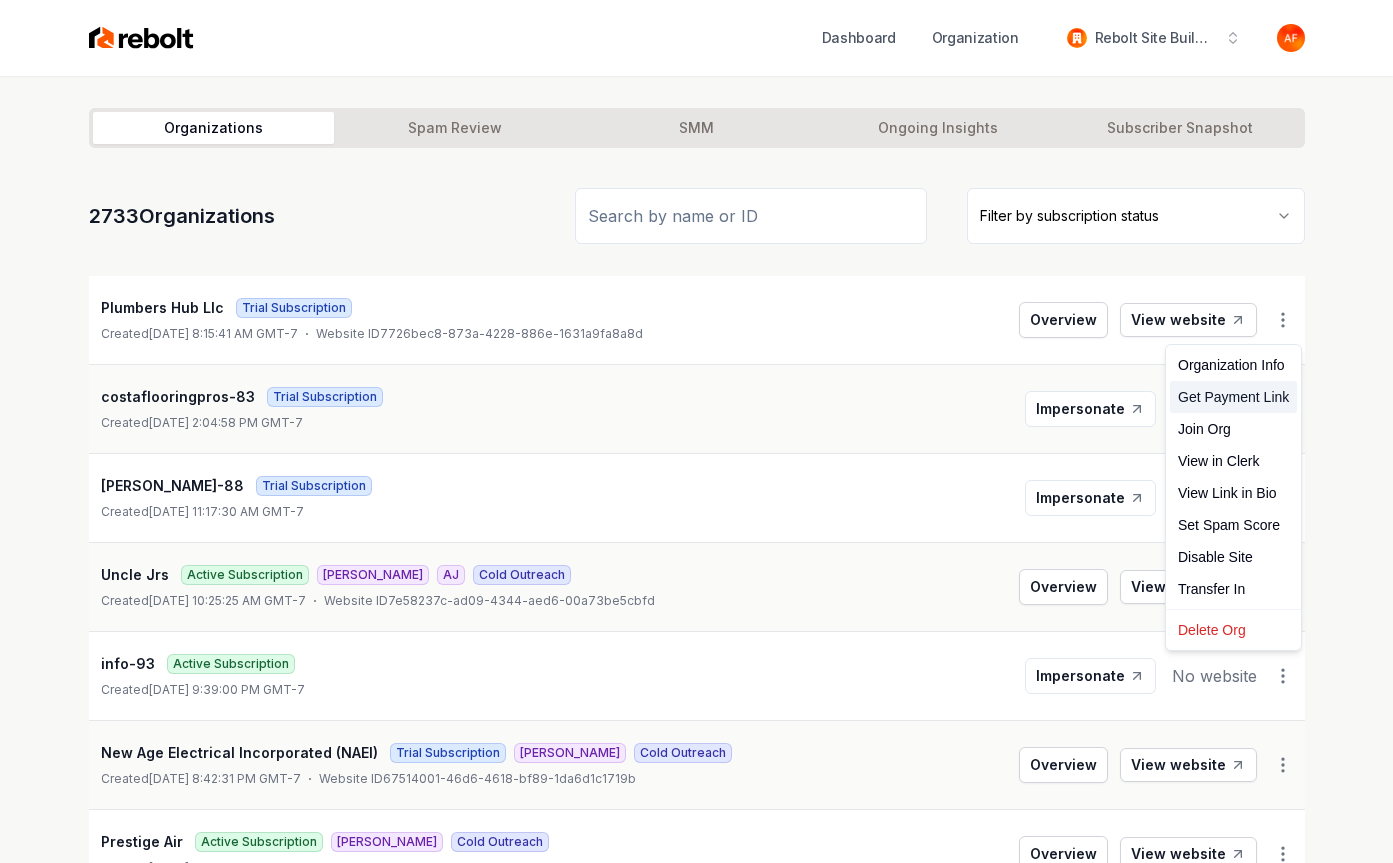 click on "Get Payment Link" at bounding box center (1233, 397) 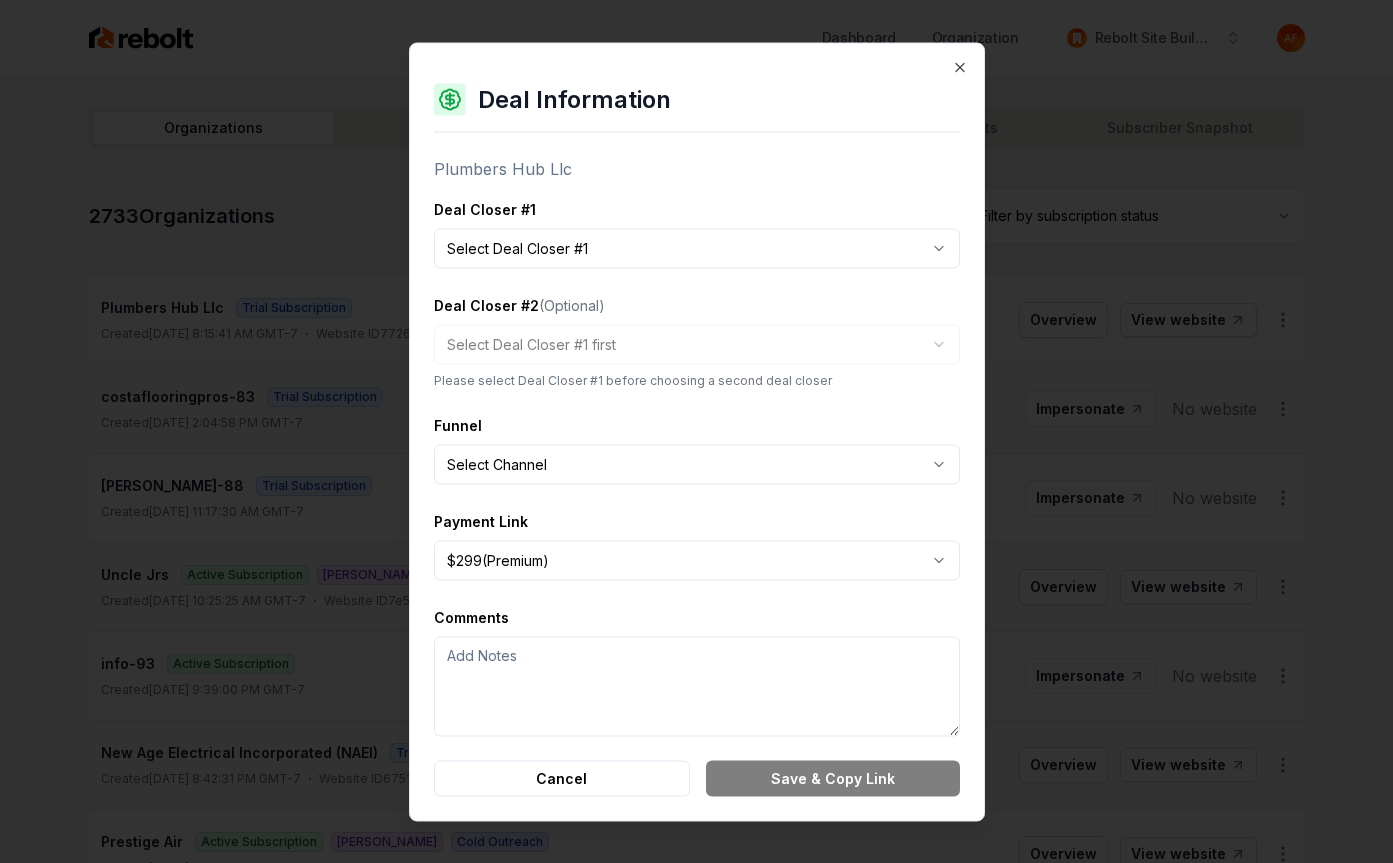 click on "Dashboard Organization Rebolt Site Builder Organizations Spam Review SMM Ongoing Insights Subscriber Snapshot 2733  Organizations Filter by subscription status Plumbers Hub Llc Trial Subscription Created  July 5, 2025, 8:15:41 AM GMT-7   Website ID  7726bec8-873a-4228-886e-1631a9fa8a8d Overview View website costaflooringpros-83 Trial Subscription Created  July 4, 2025, 2:04:58 PM GMT-7 Impersonate No website michael-88 Trial Subscription Created  July 4, 2025, 11:17:30 AM GMT-7 Impersonate No website Uncle Jrs Active Subscription James AJ Cold Outreach Created  July 4, 2025, 10:25:25 AM GMT-7   Website ID  7e58237c-ad09-4344-aed6-00a73be5cbfd Overview View website info-93 Active Subscription Created  July 3, 2025, 9:39:00 PM GMT-7 Impersonate No website New Age Electrical Incorporated (NAEI) Trial Subscription Omar Cold Outreach Created  July 3, 2025, 8:42:31 PM GMT-7   Website ID  67514001-46d6-4618-bf89-1da6d1c1719b Overview View website Prestige Air Active Subscription James Cold Outreach Created" at bounding box center [696, 431] 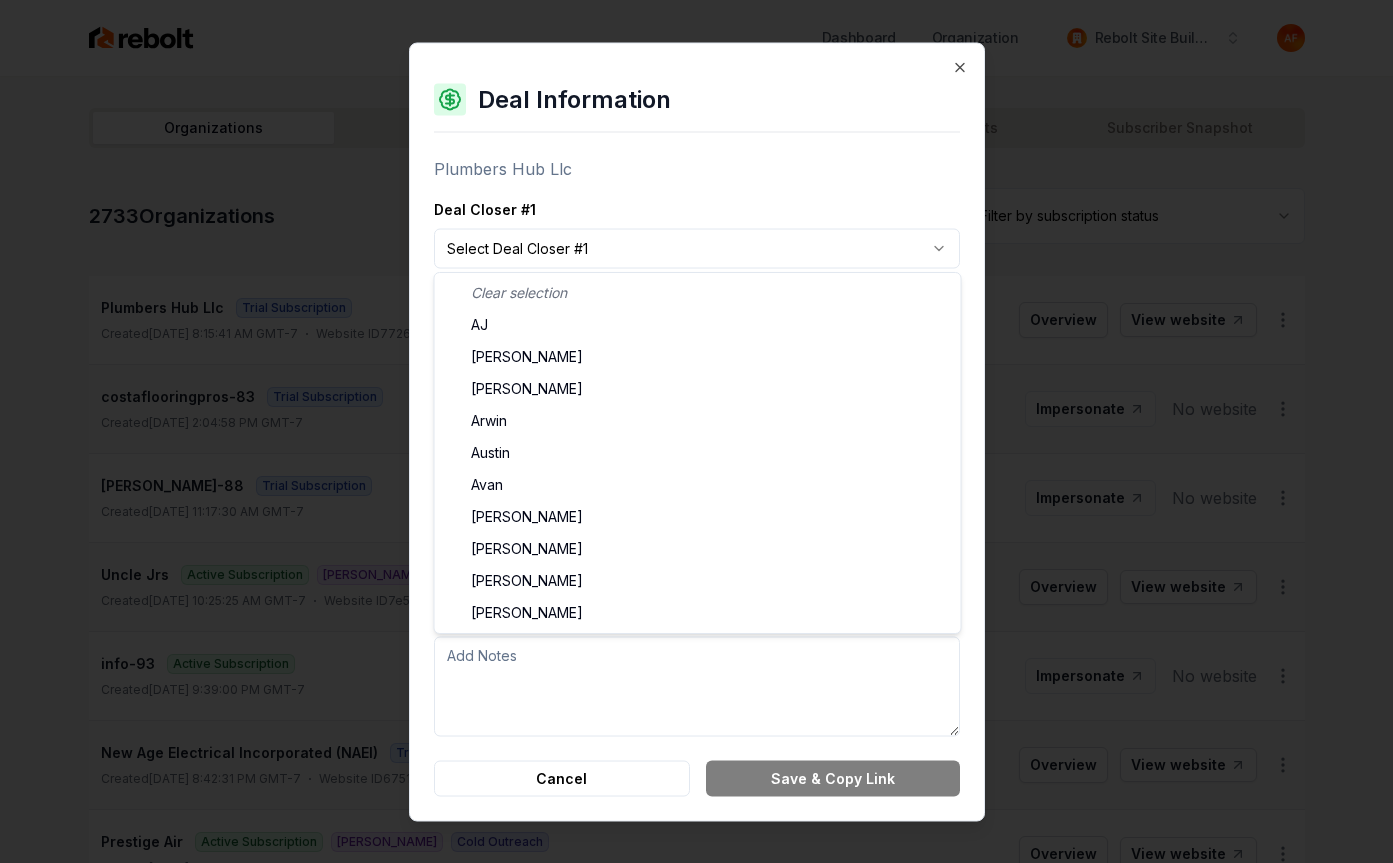 select on "**********" 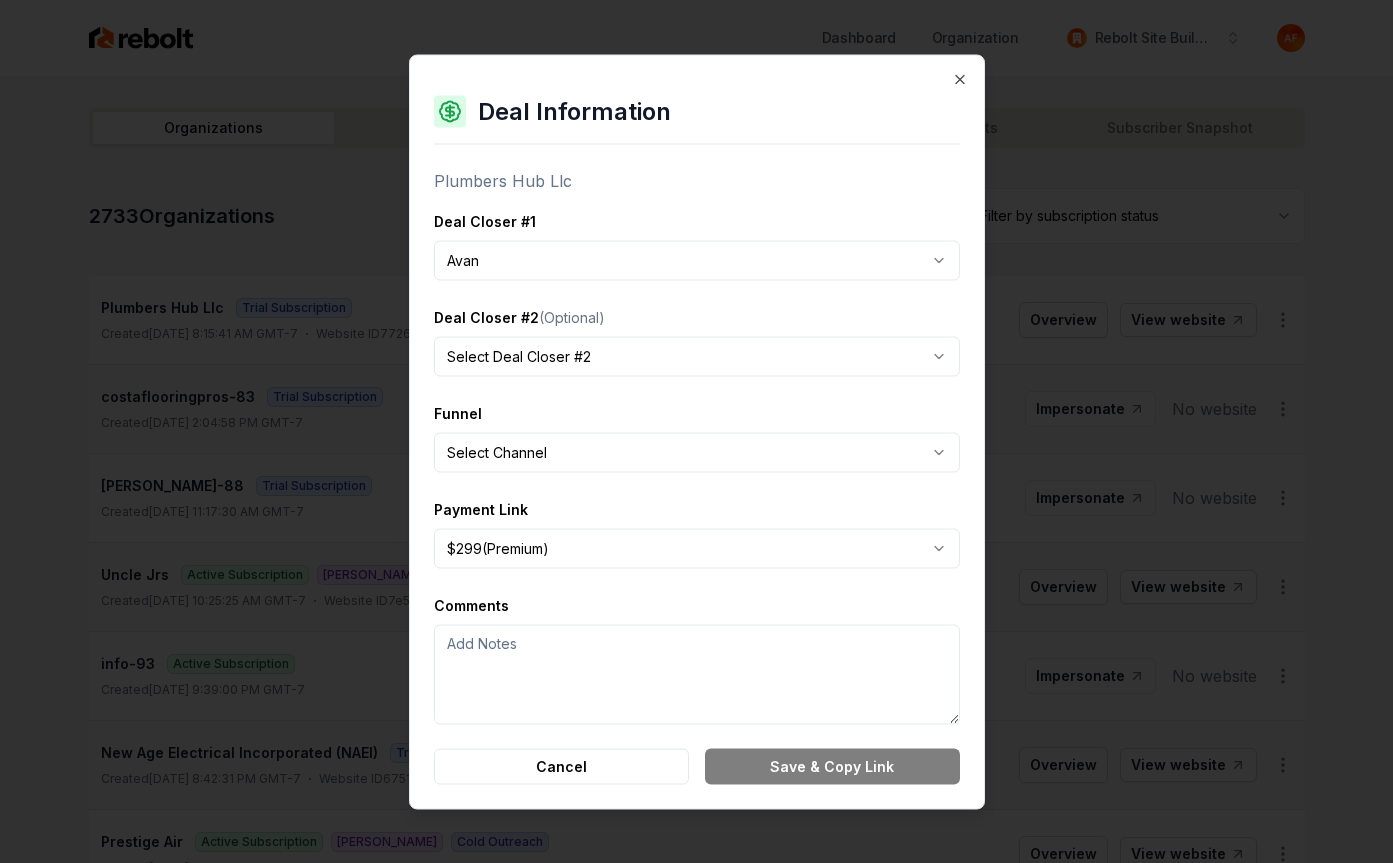 click on "Dashboard Organization Rebolt Site Builder Organizations Spam Review SMM Ongoing Insights Subscriber Snapshot 2733  Organizations Filter by subscription status Plumbers Hub Llc Trial Subscription Created  July 5, 2025, 8:15:41 AM GMT-7   Website ID  7726bec8-873a-4228-886e-1631a9fa8a8d Overview View website costaflooringpros-83 Trial Subscription Created  July 4, 2025, 2:04:58 PM GMT-7 Impersonate No website michael-88 Trial Subscription Created  July 4, 2025, 11:17:30 AM GMT-7 Impersonate No website Uncle Jrs Active Subscription James AJ Cold Outreach Created  July 4, 2025, 10:25:25 AM GMT-7   Website ID  7e58237c-ad09-4344-aed6-00a73be5cbfd Overview View website info-93 Active Subscription Created  July 3, 2025, 9:39:00 PM GMT-7 Impersonate No website New Age Electrical Incorporated (NAEI) Trial Subscription Omar Cold Outreach Created  July 3, 2025, 8:42:31 PM GMT-7   Website ID  67514001-46d6-4618-bf89-1da6d1c1719b Overview View website Prestige Air Active Subscription James Cold Outreach Created" at bounding box center (696, 431) 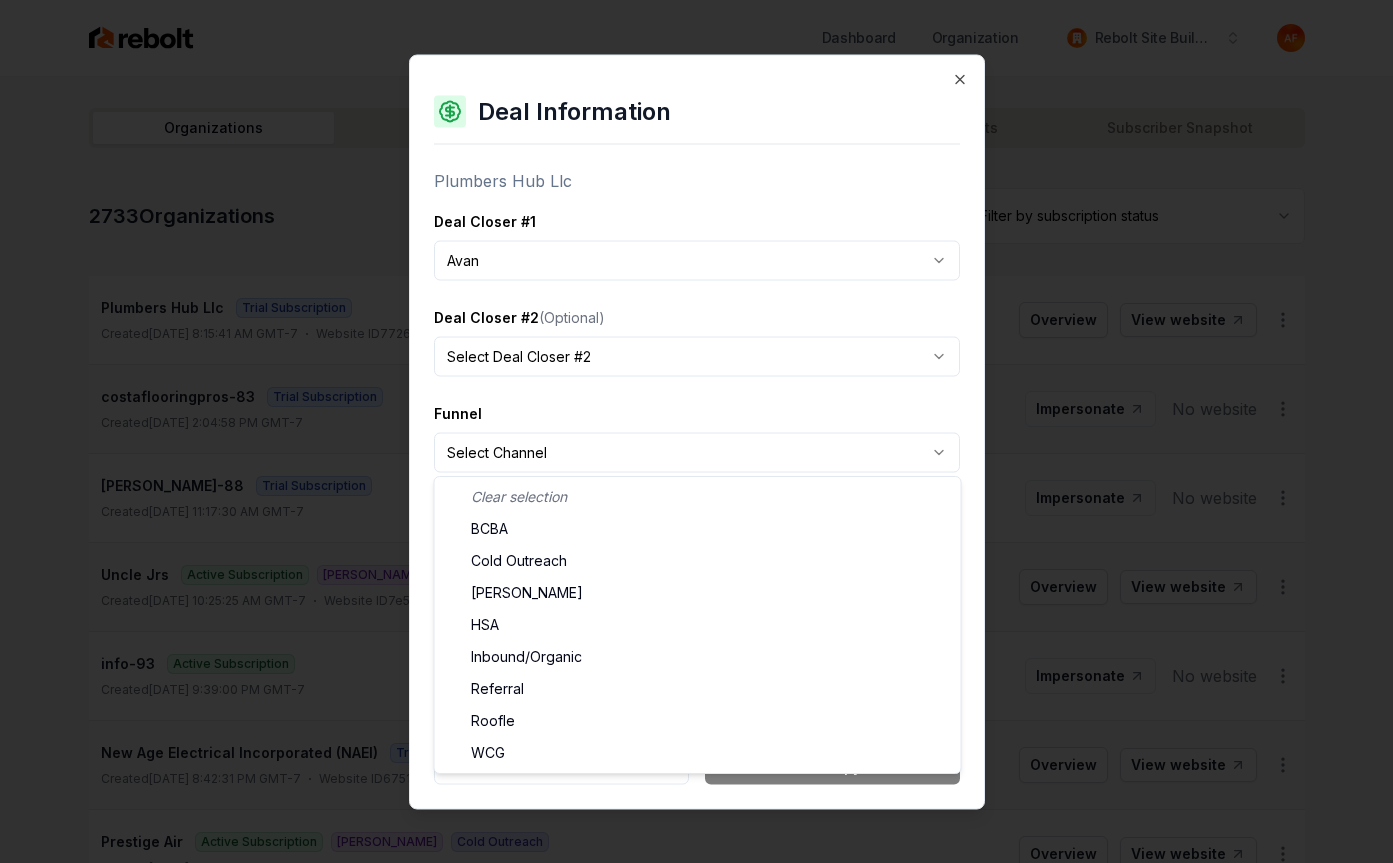 select on "**********" 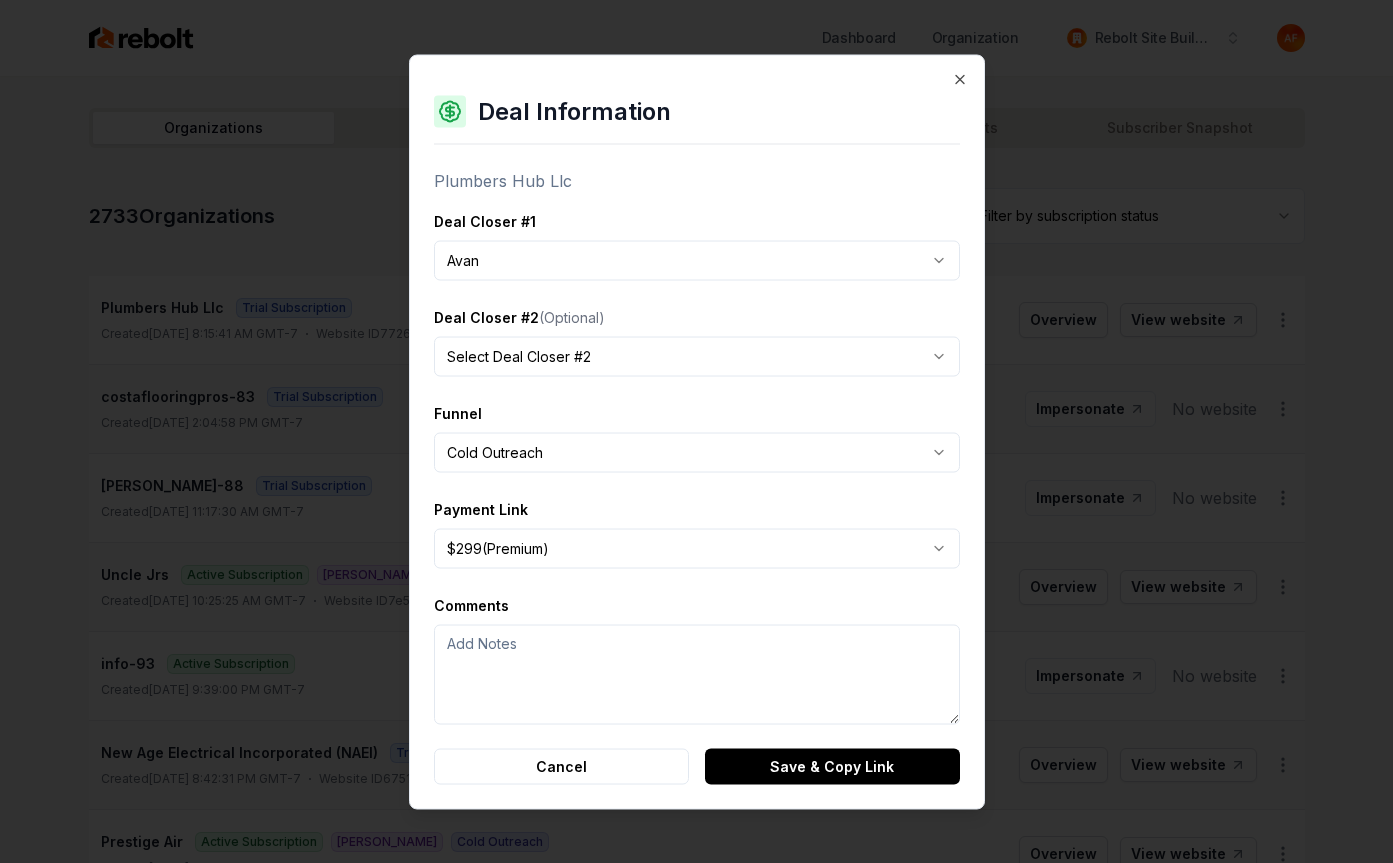 click on "Save & Copy Link" at bounding box center [832, 766] 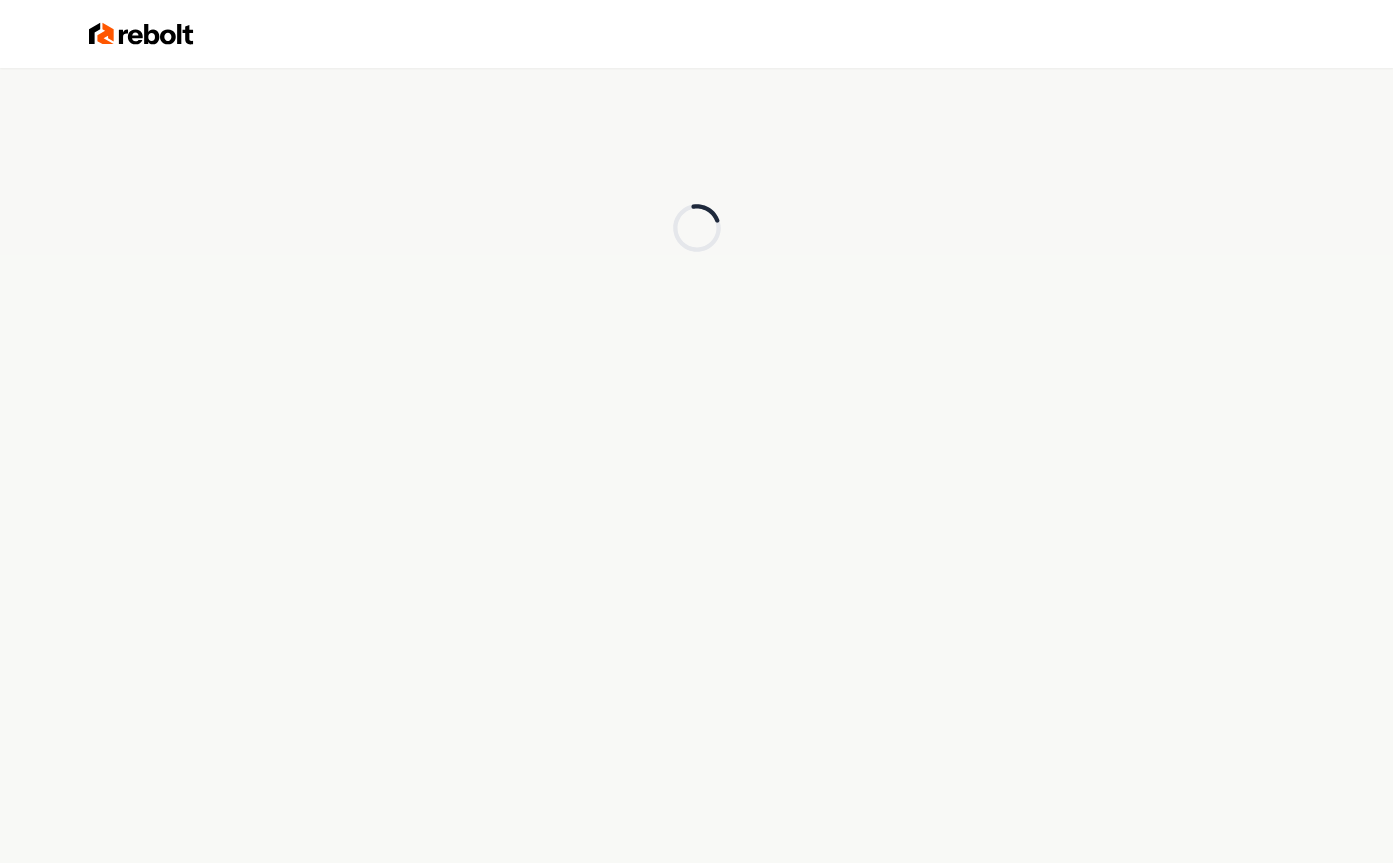 scroll, scrollTop: 0, scrollLeft: 0, axis: both 